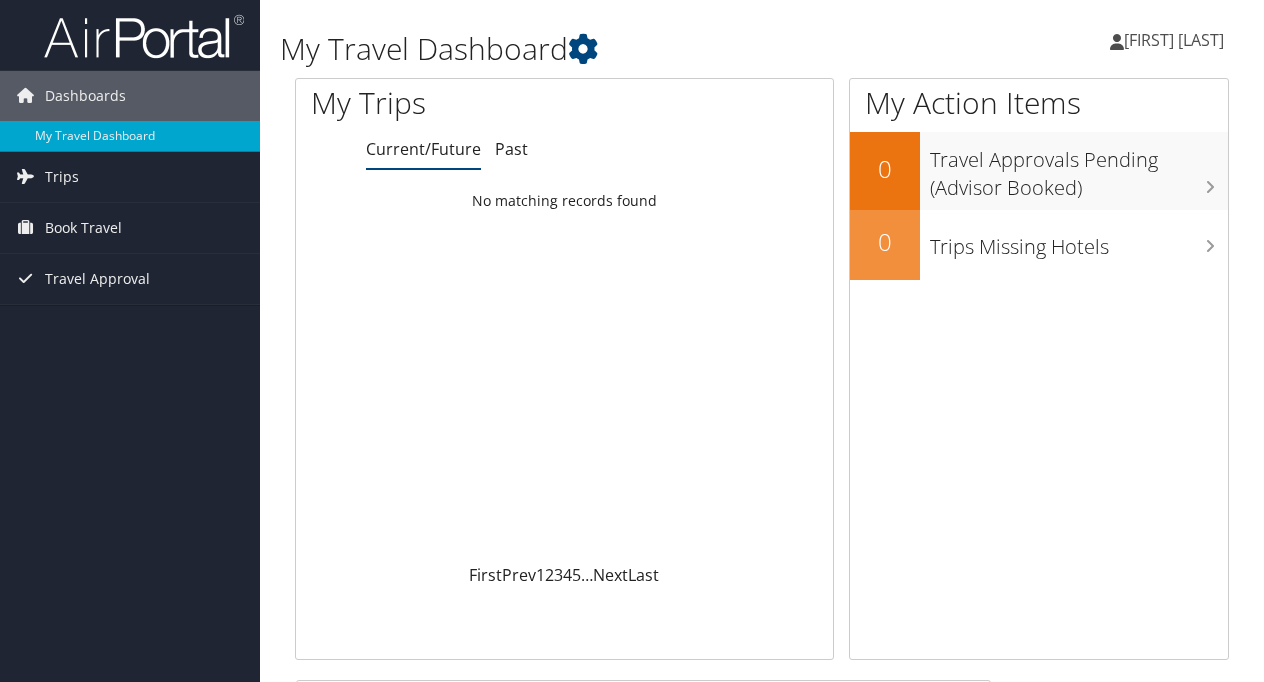 scroll, scrollTop: 0, scrollLeft: 0, axis: both 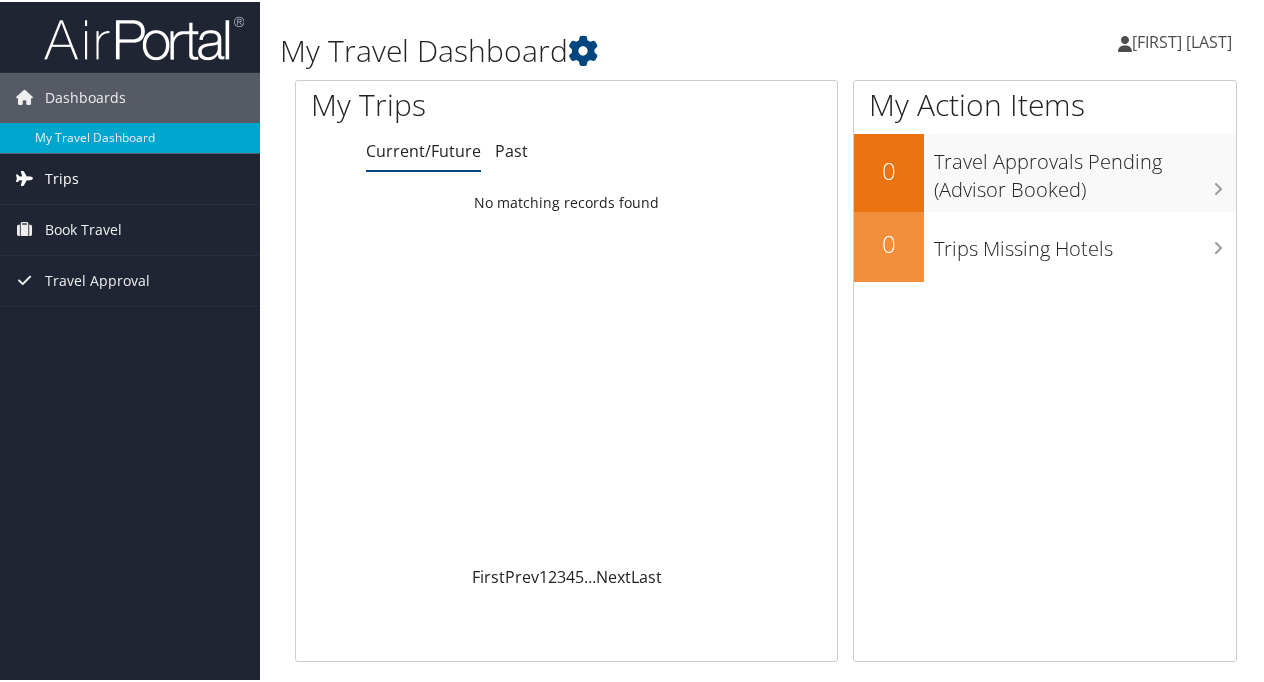 click on "Trips" at bounding box center [62, 177] 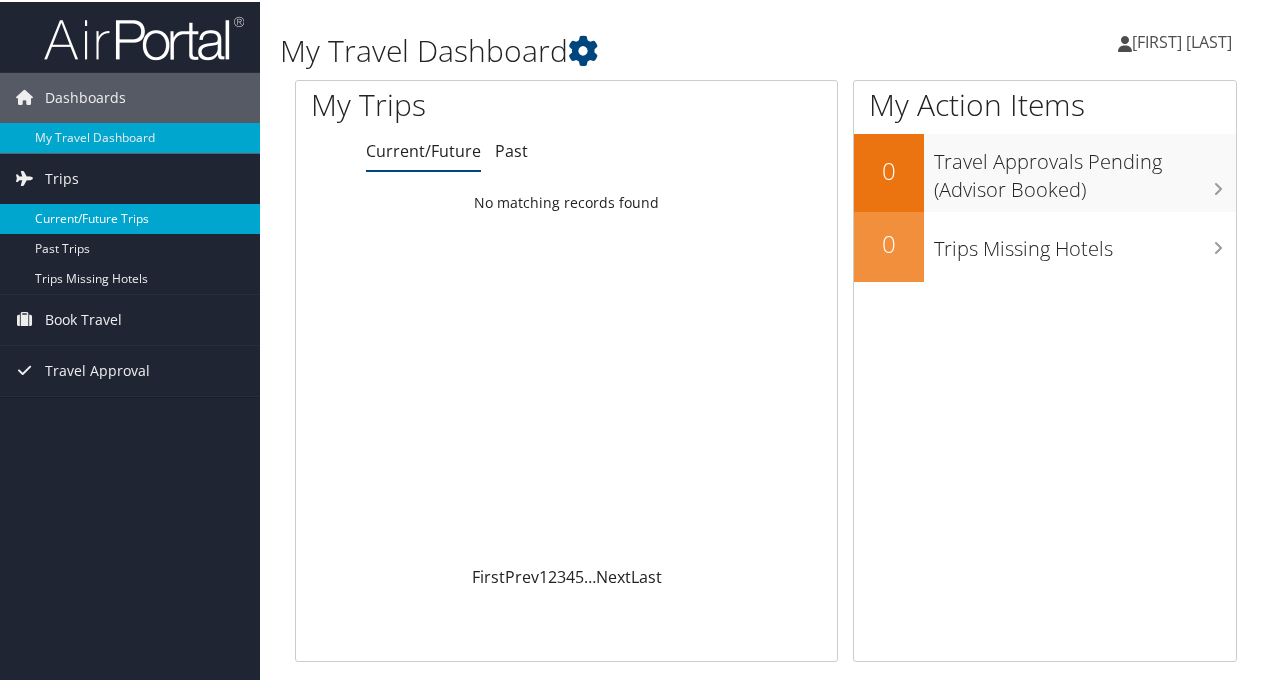 click on "Current/Future Trips" at bounding box center (130, 217) 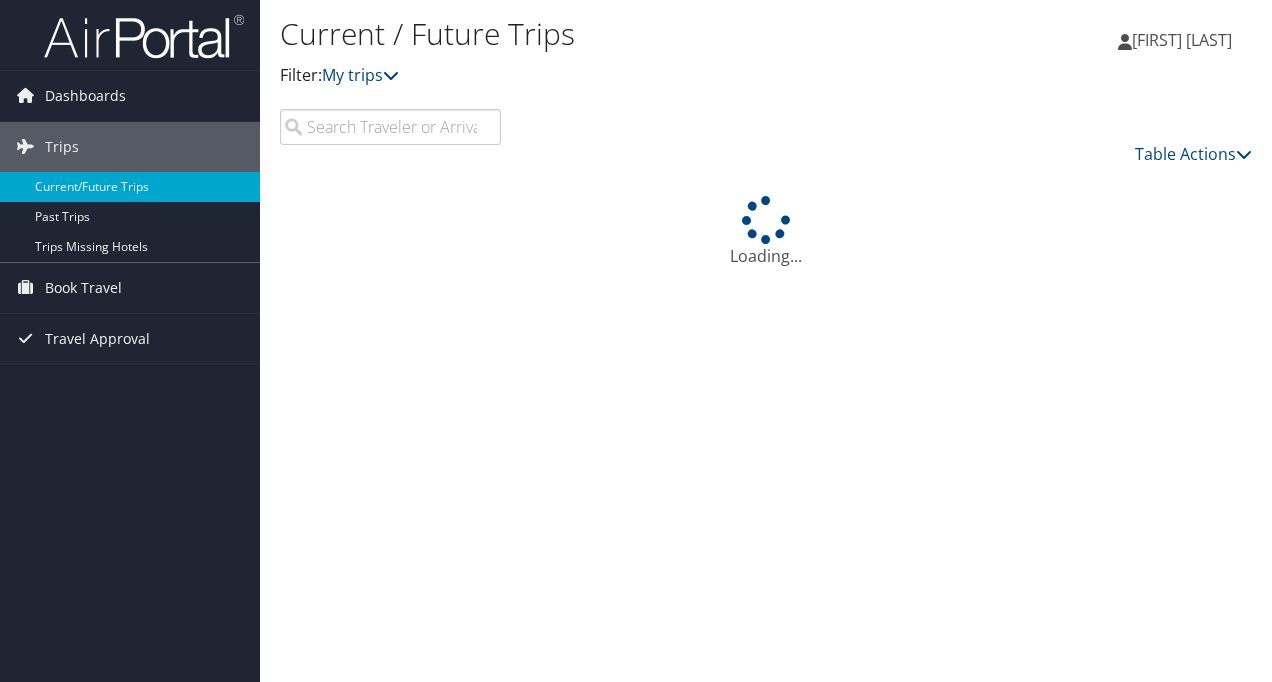 scroll, scrollTop: 0, scrollLeft: 0, axis: both 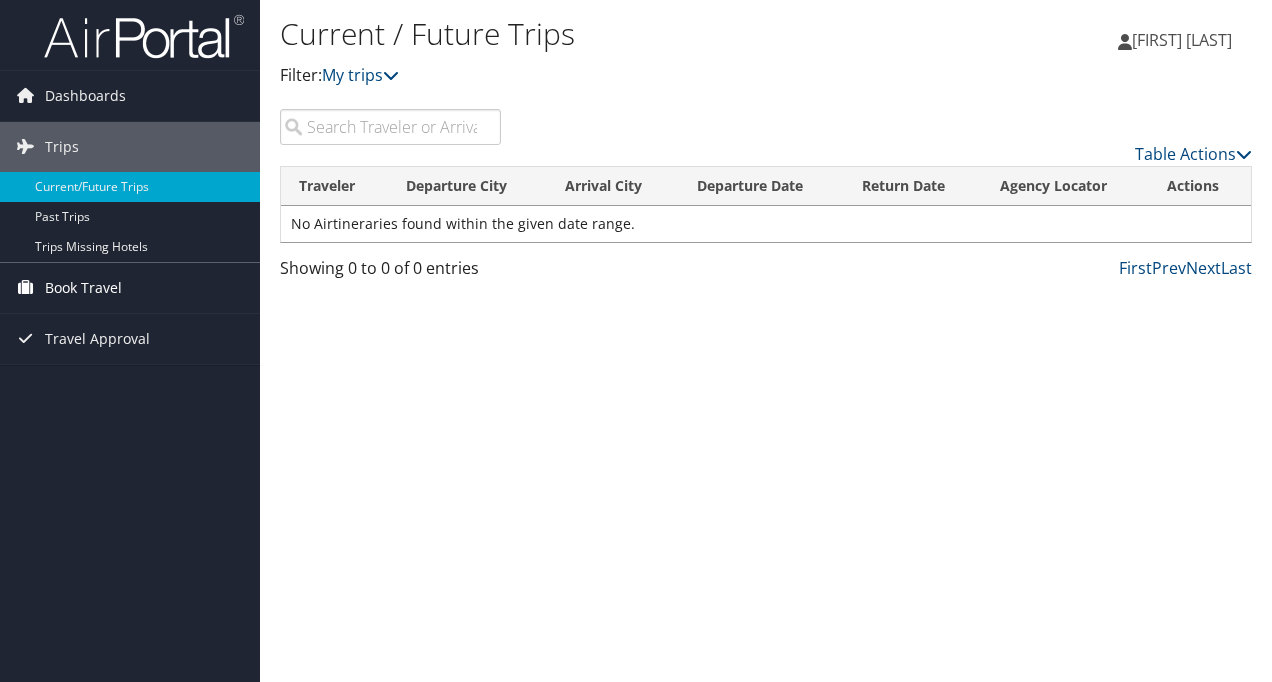 click on "Book Travel" at bounding box center [83, 288] 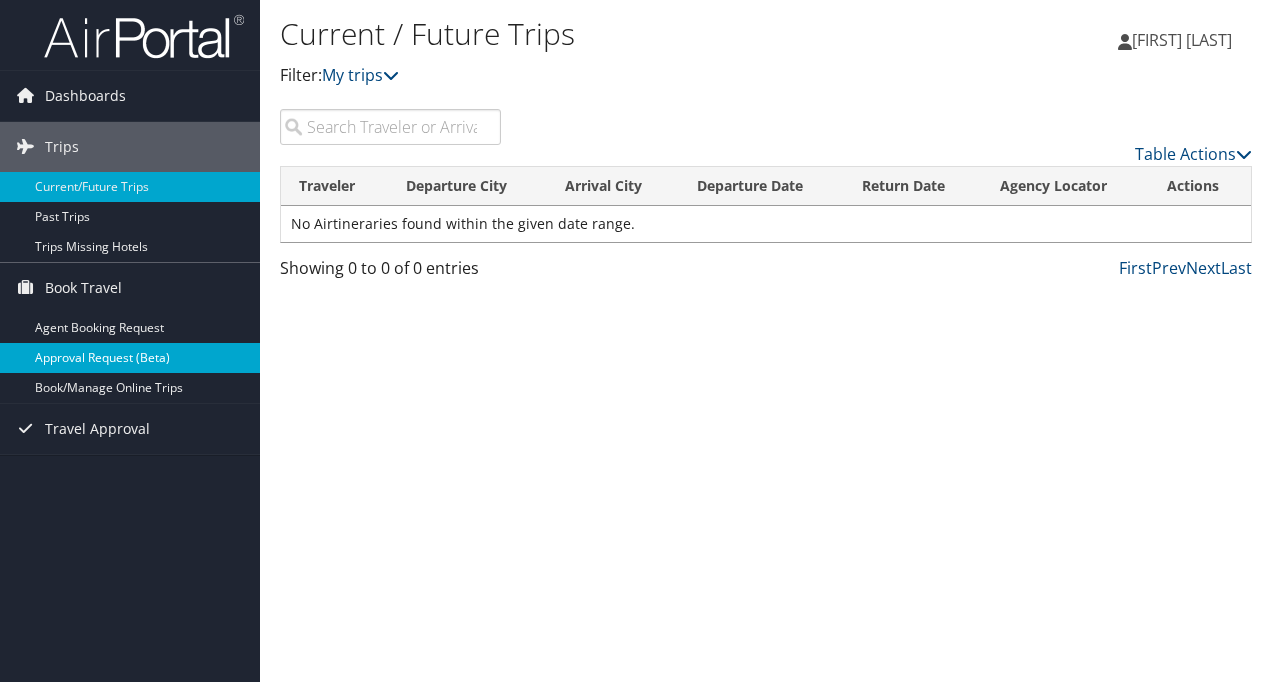 click on "Approval Request (Beta)" at bounding box center (130, 358) 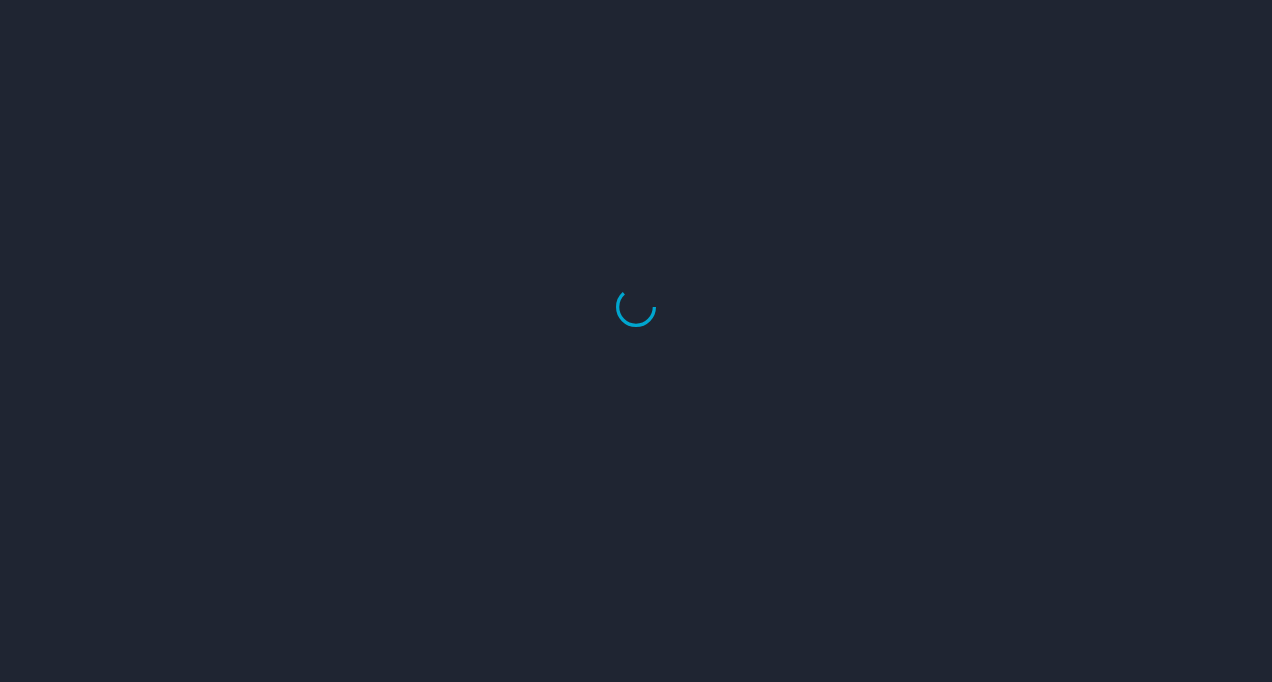 scroll, scrollTop: 0, scrollLeft: 0, axis: both 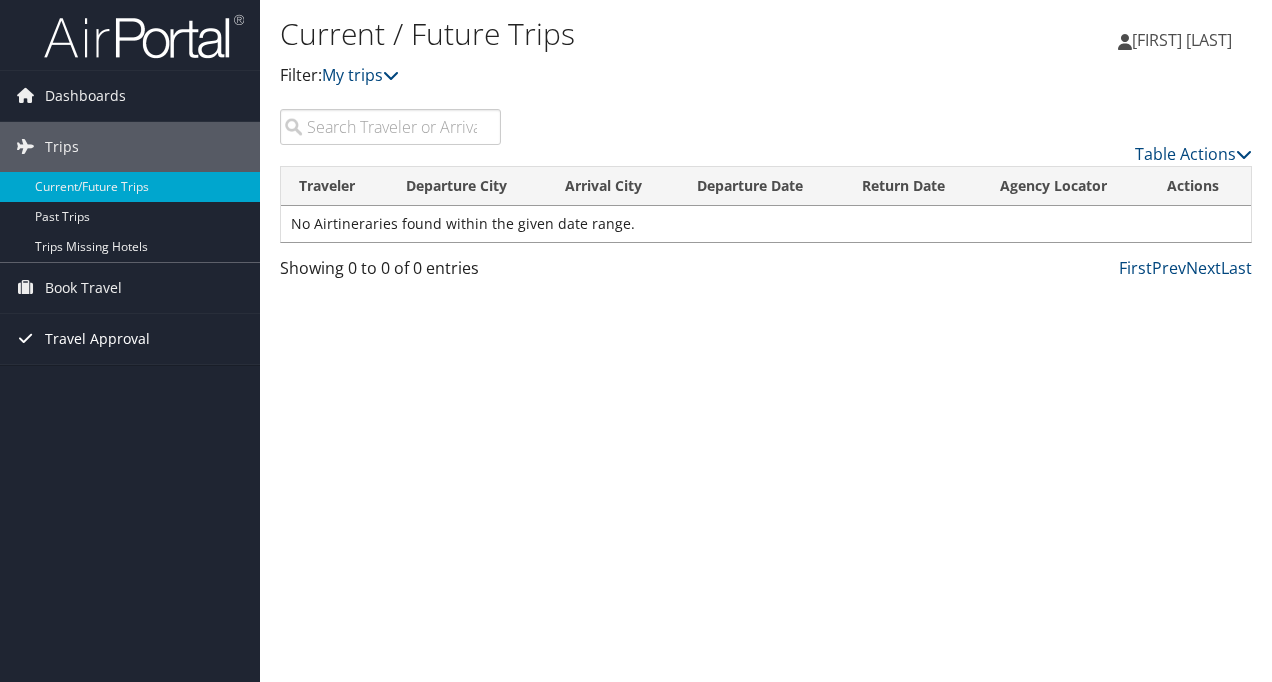click on "Travel Approval" at bounding box center (97, 339) 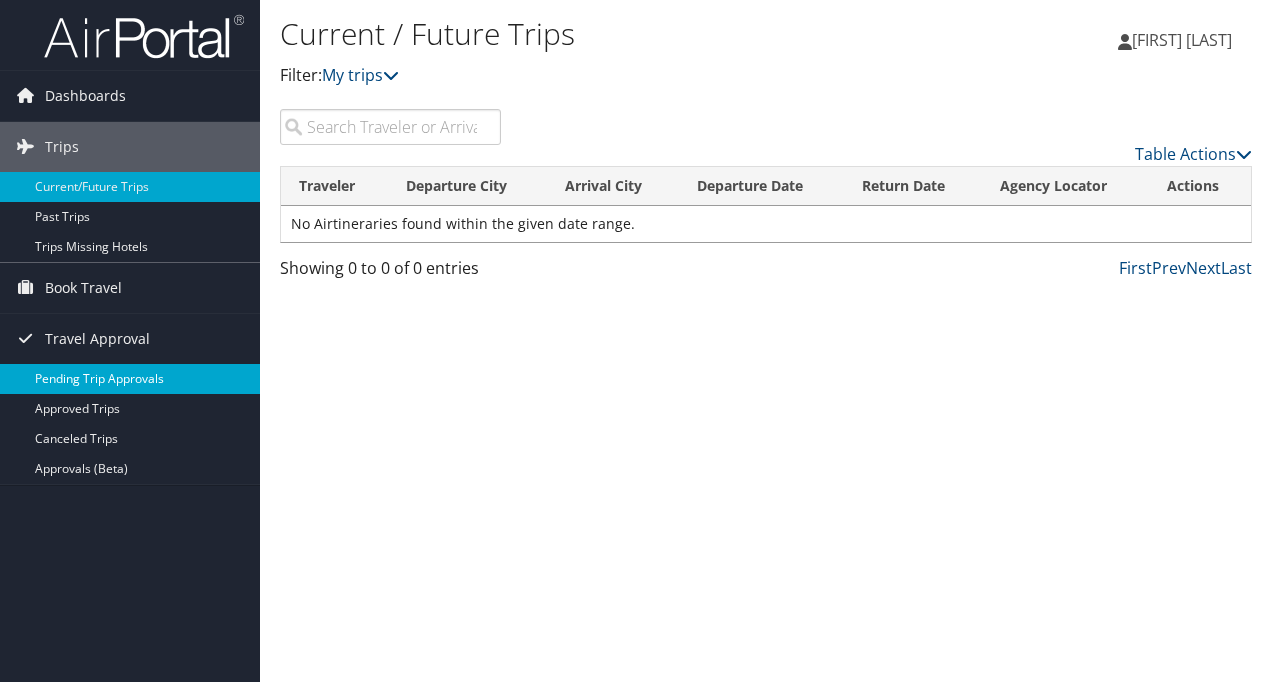 click on "Pending Trip Approvals" at bounding box center (130, 379) 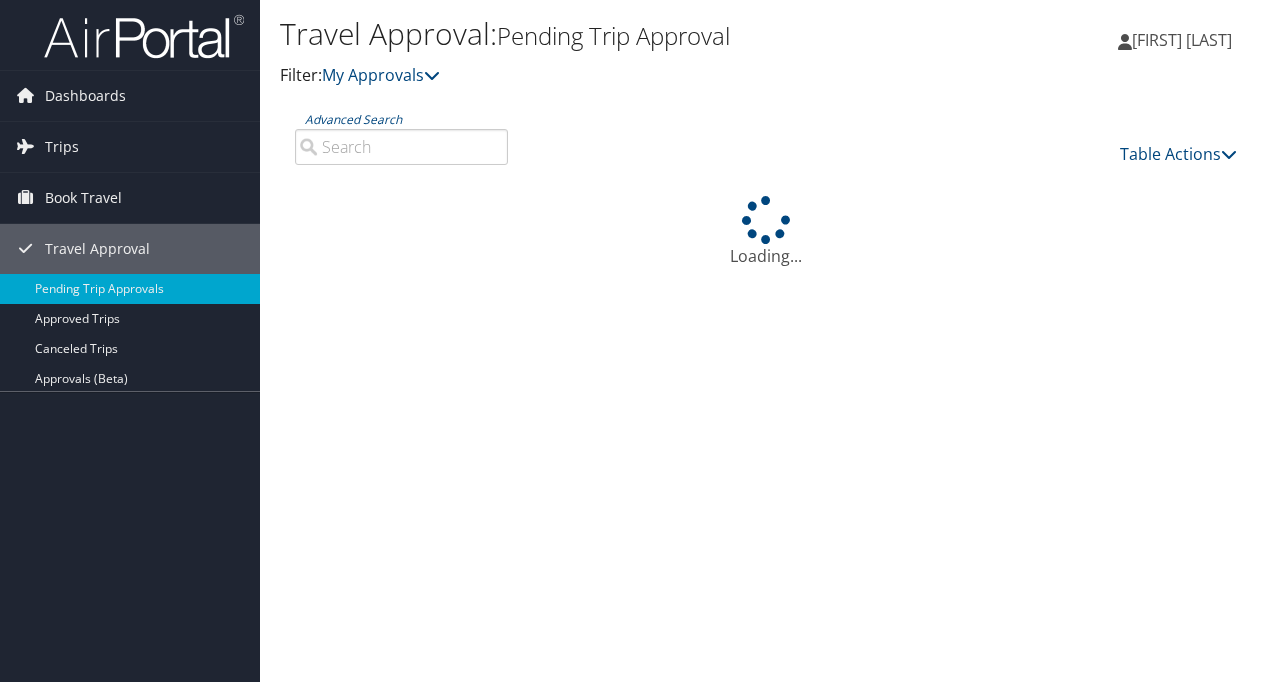 scroll, scrollTop: 0, scrollLeft: 0, axis: both 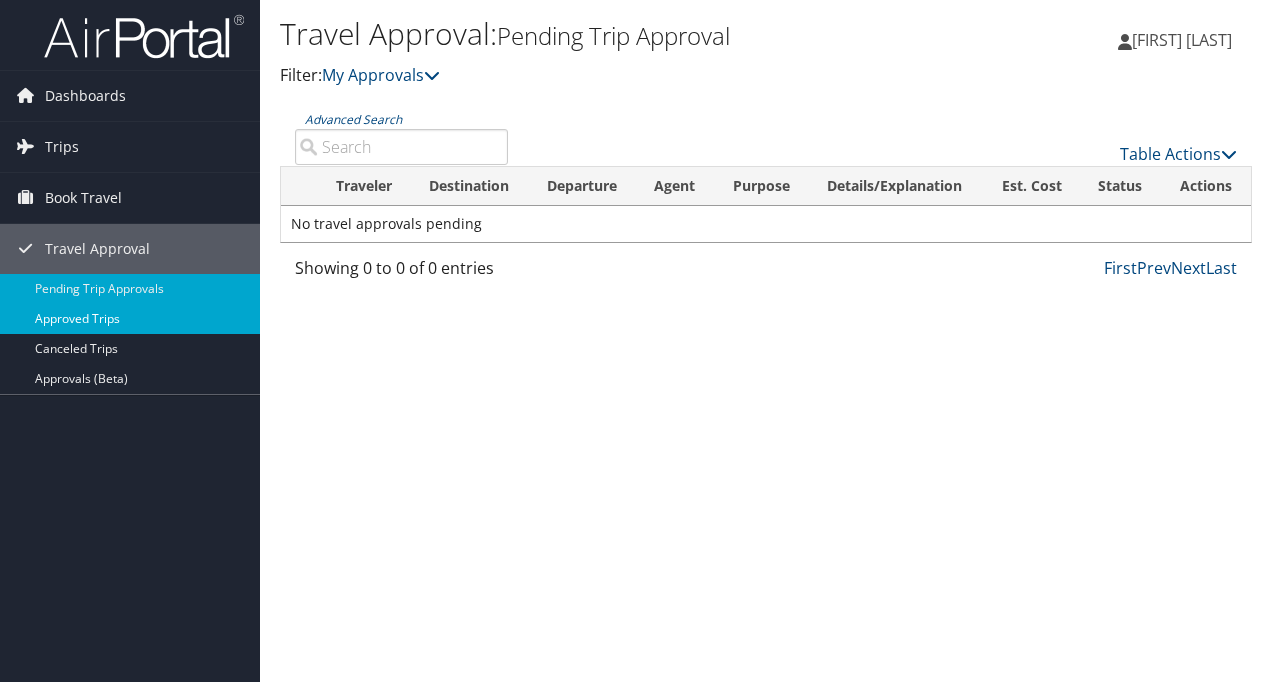 click on "Approved Trips" at bounding box center (130, 319) 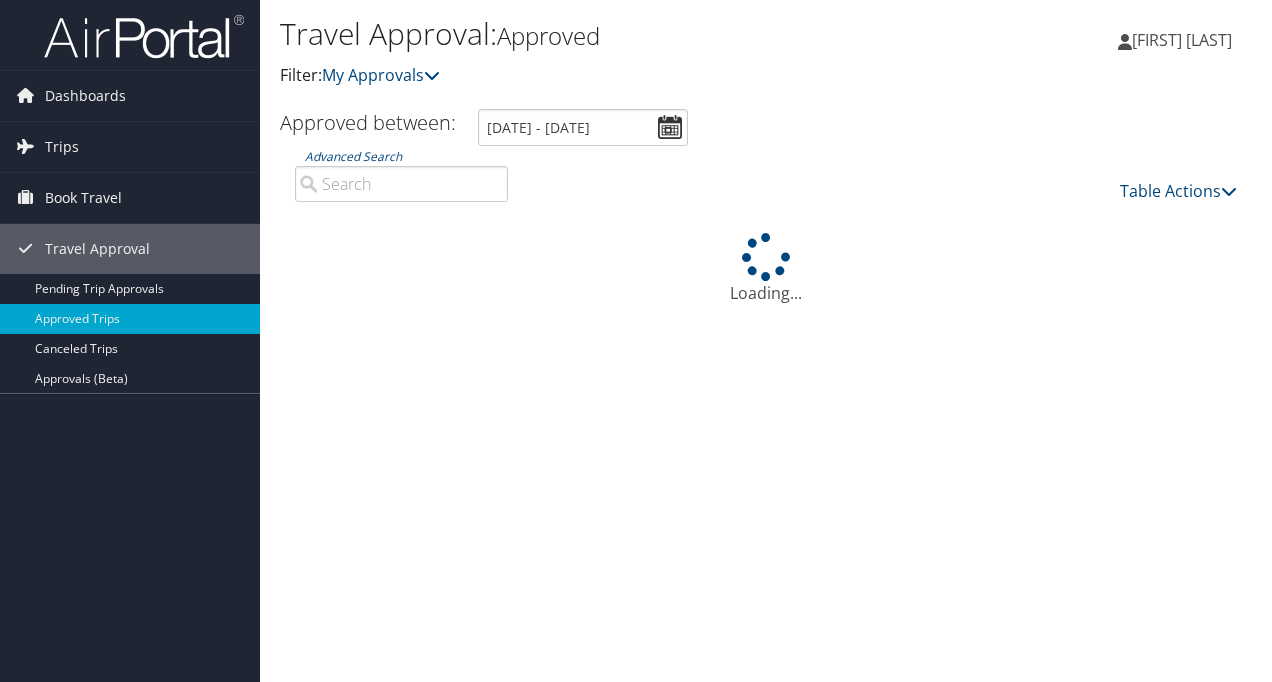 scroll, scrollTop: 0, scrollLeft: 0, axis: both 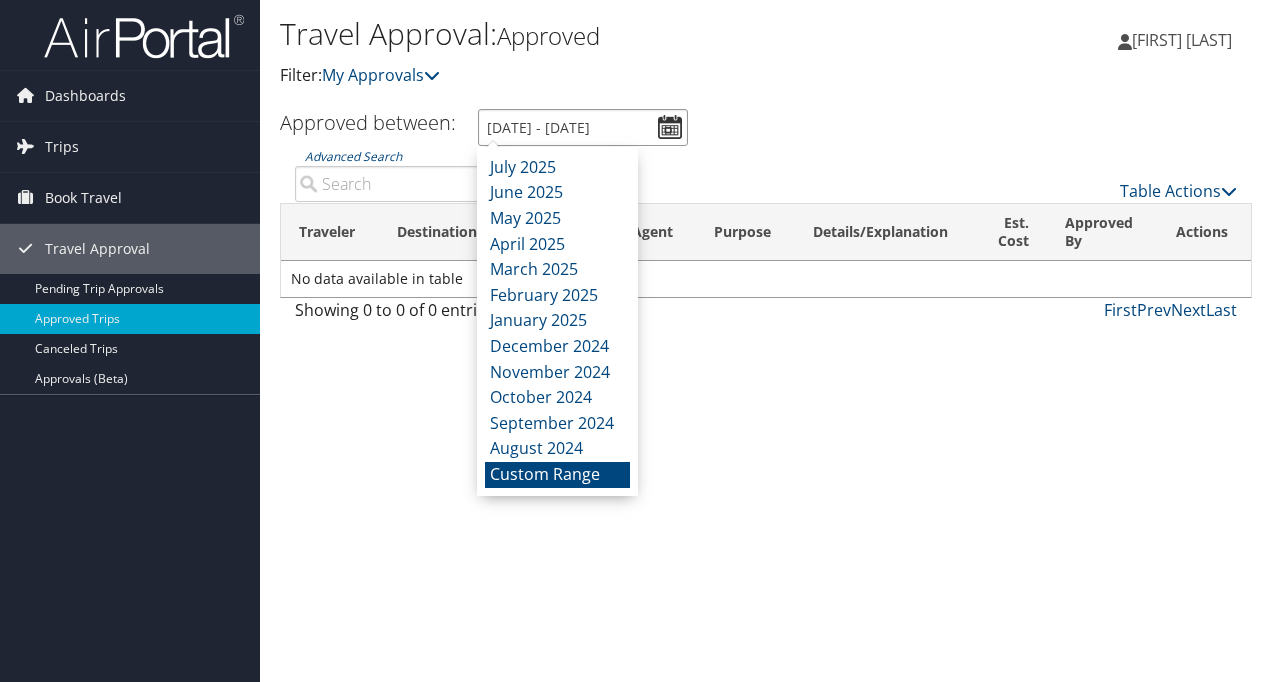 click on "[DATE] - [DATE]" at bounding box center (583, 127) 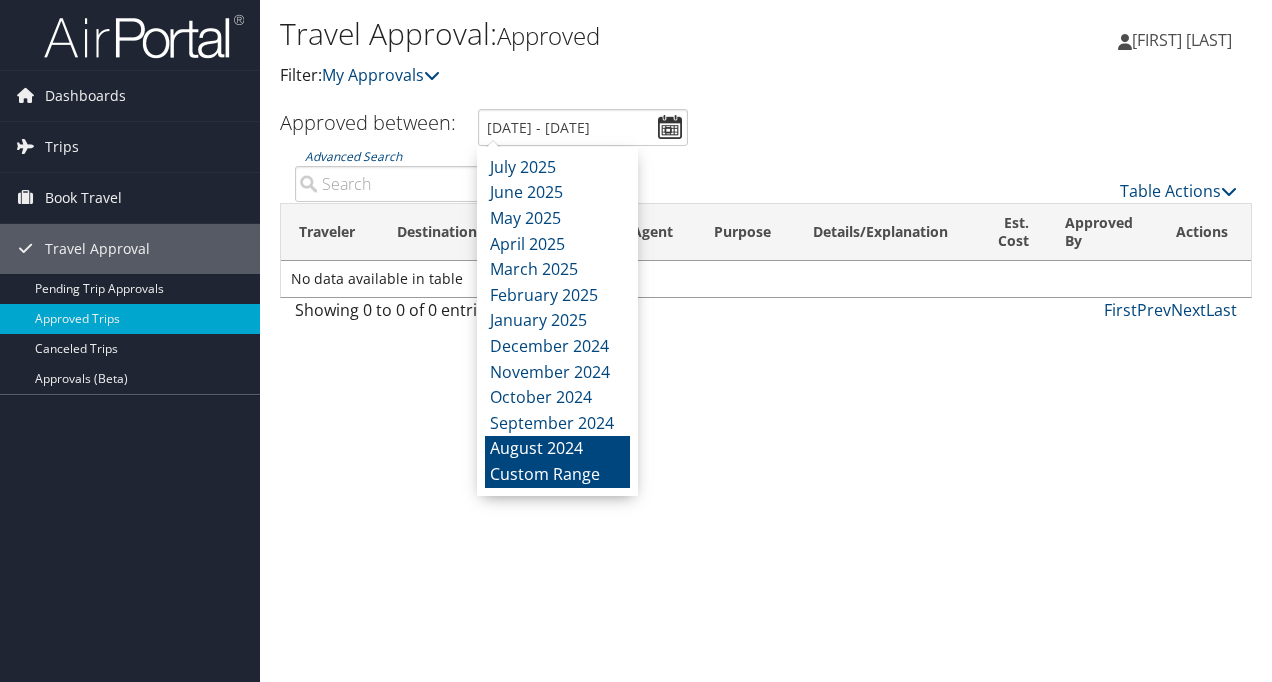 click on "August 2024" at bounding box center [557, 449] 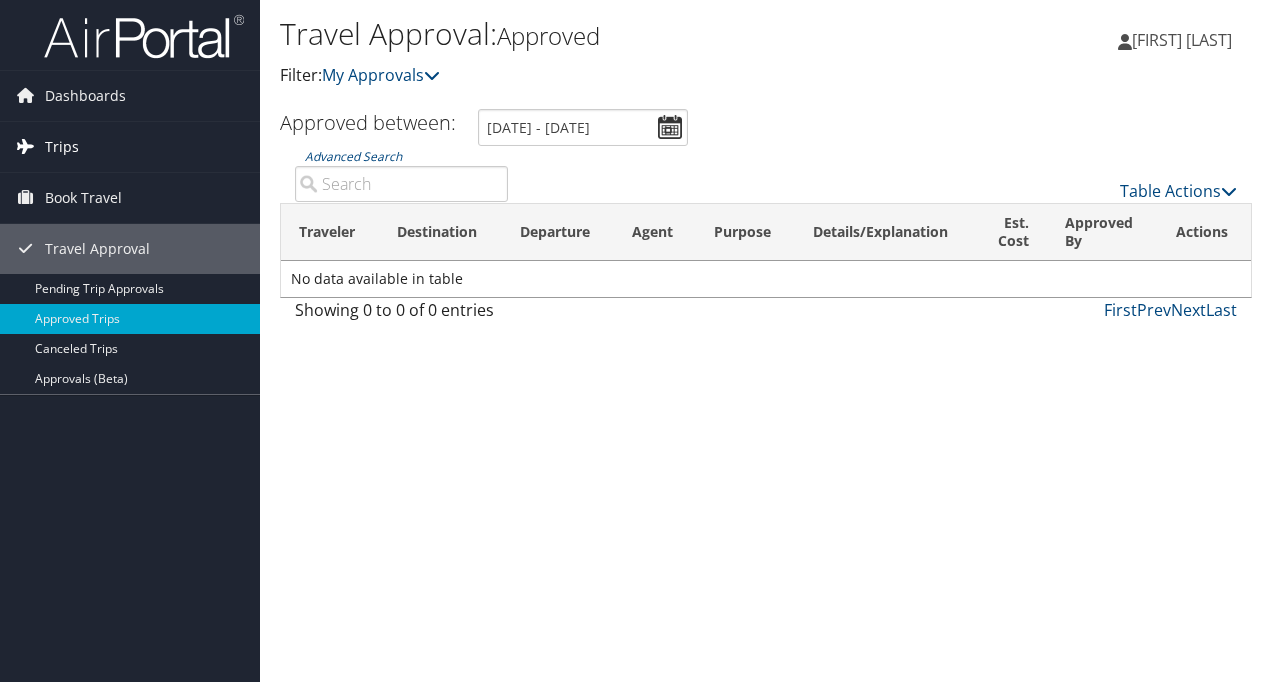 click on "Trips" at bounding box center [130, 147] 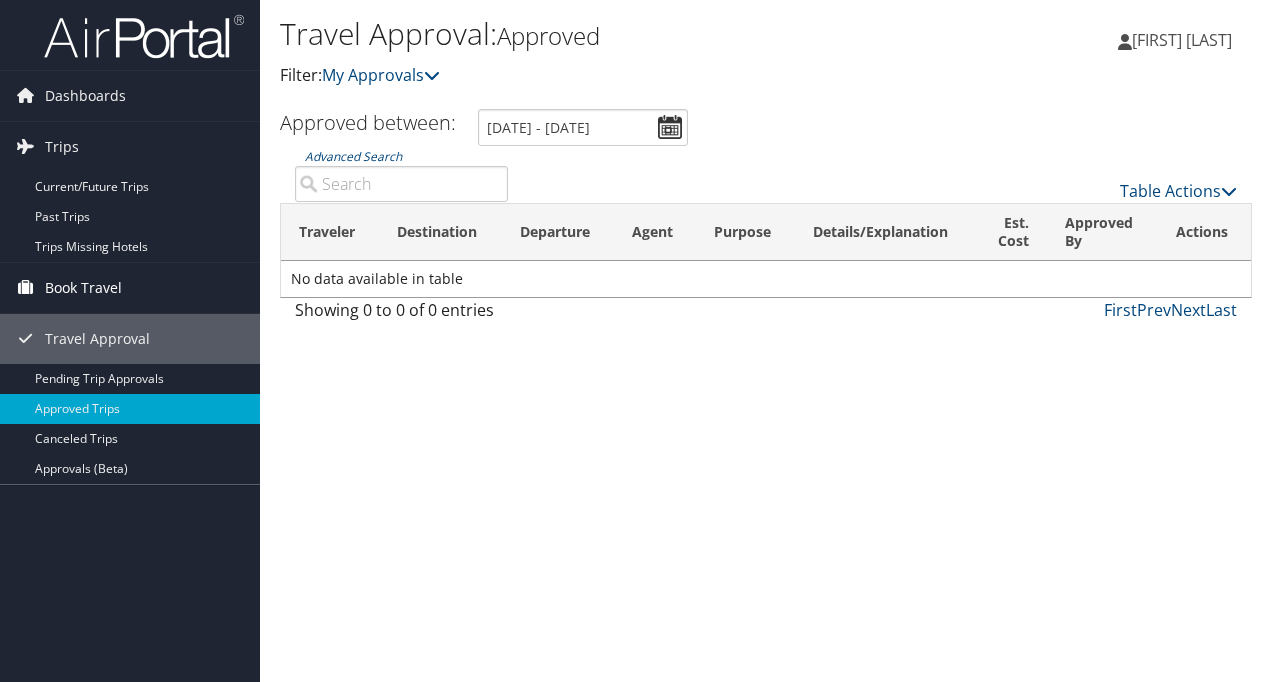 click on "Book Travel" at bounding box center [83, 288] 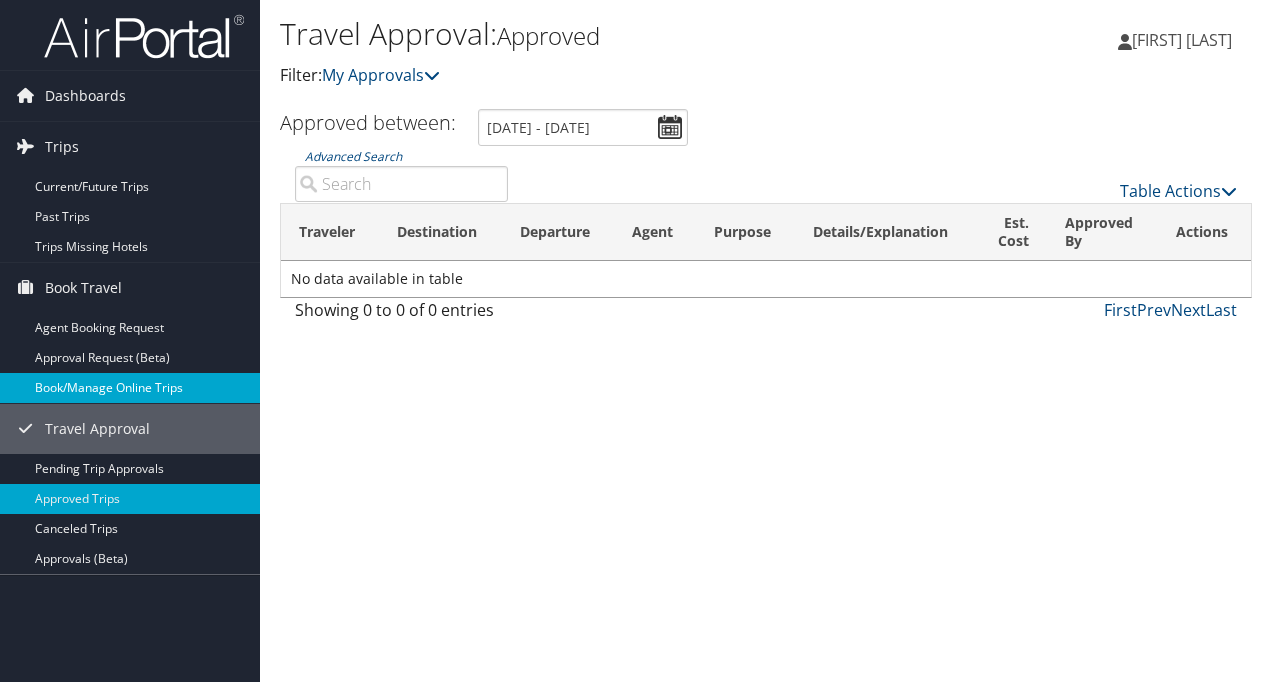 click on "Book/Manage Online Trips" at bounding box center (130, 388) 